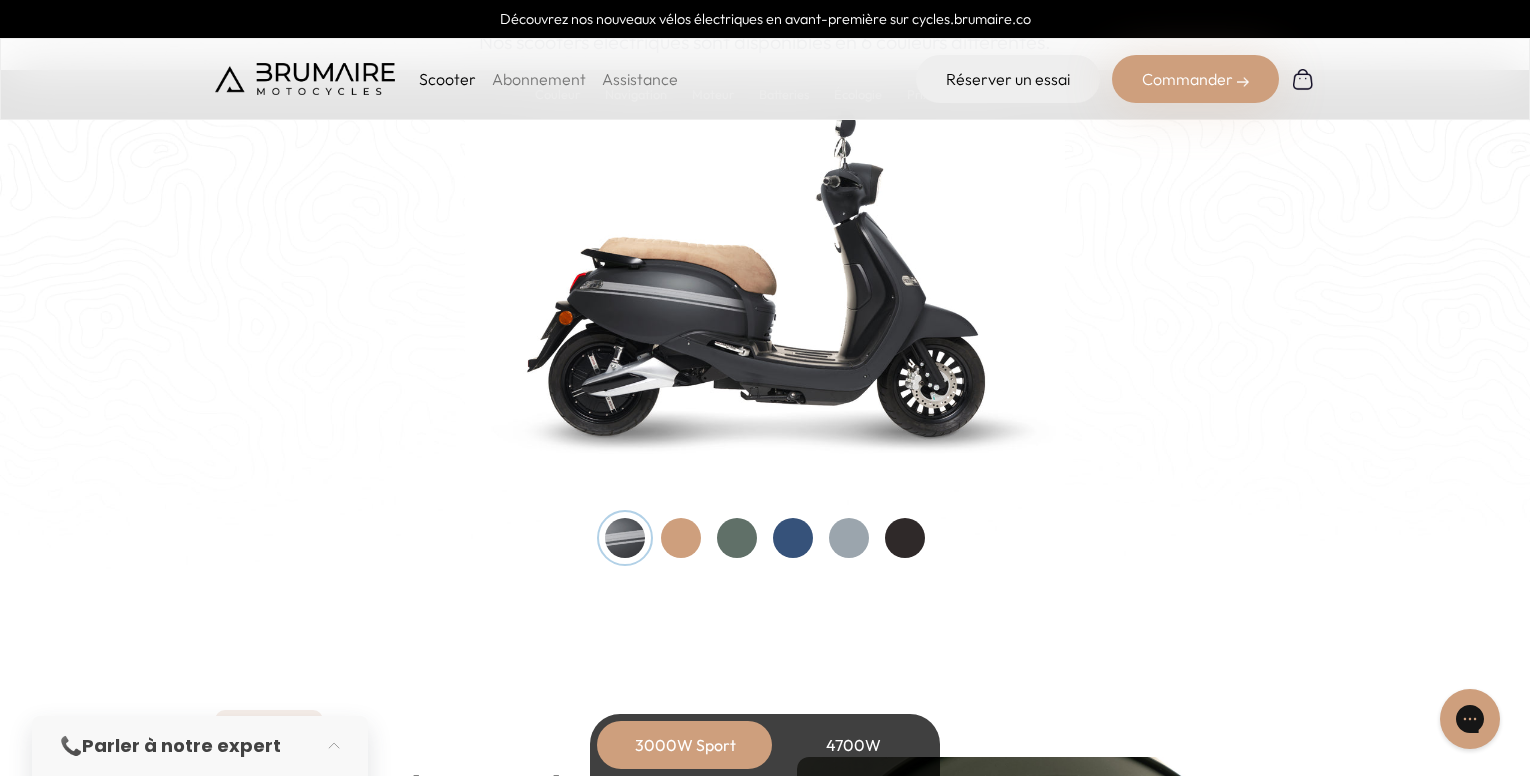 scroll, scrollTop: 2100, scrollLeft: 0, axis: vertical 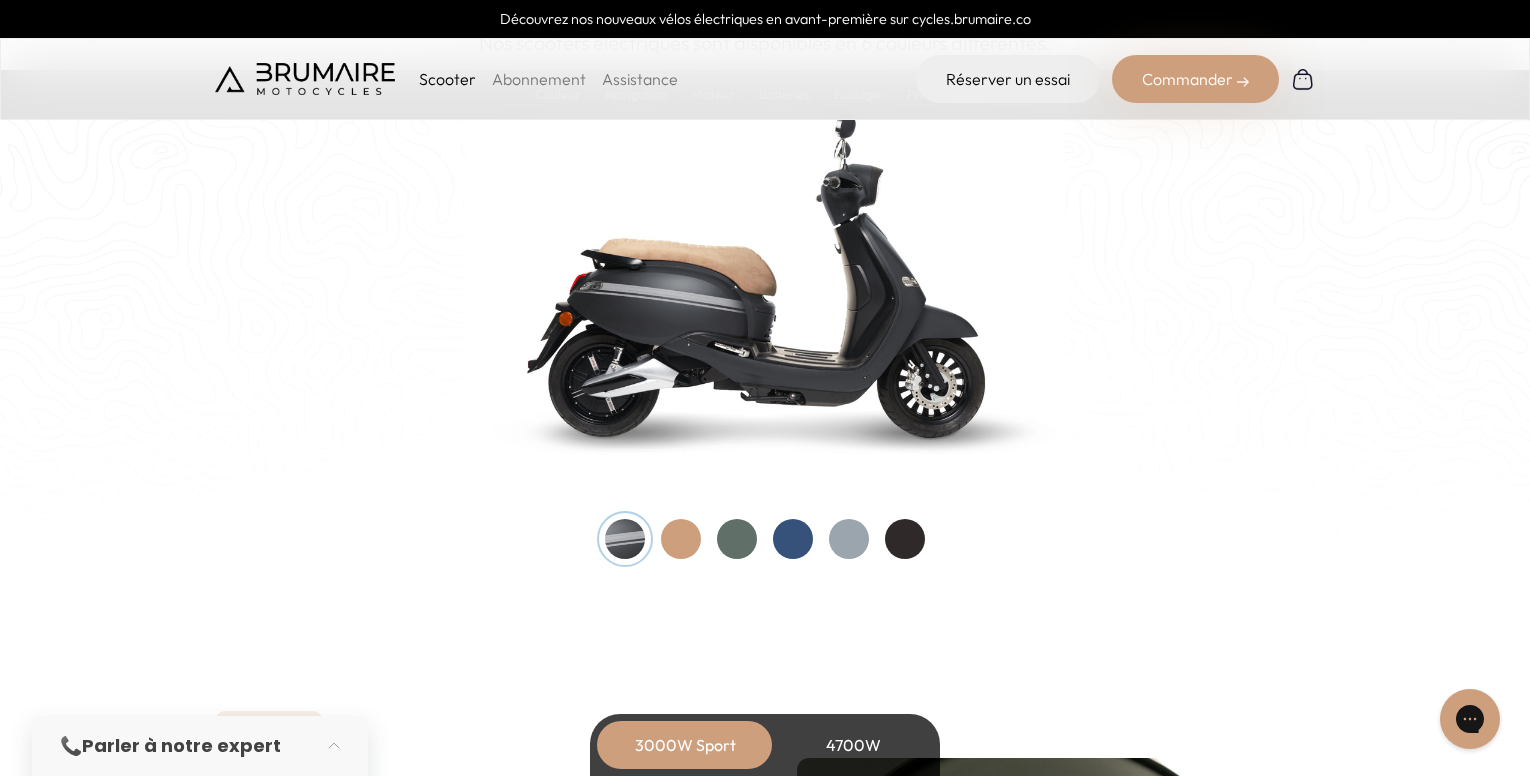 click at bounding box center [681, 539] 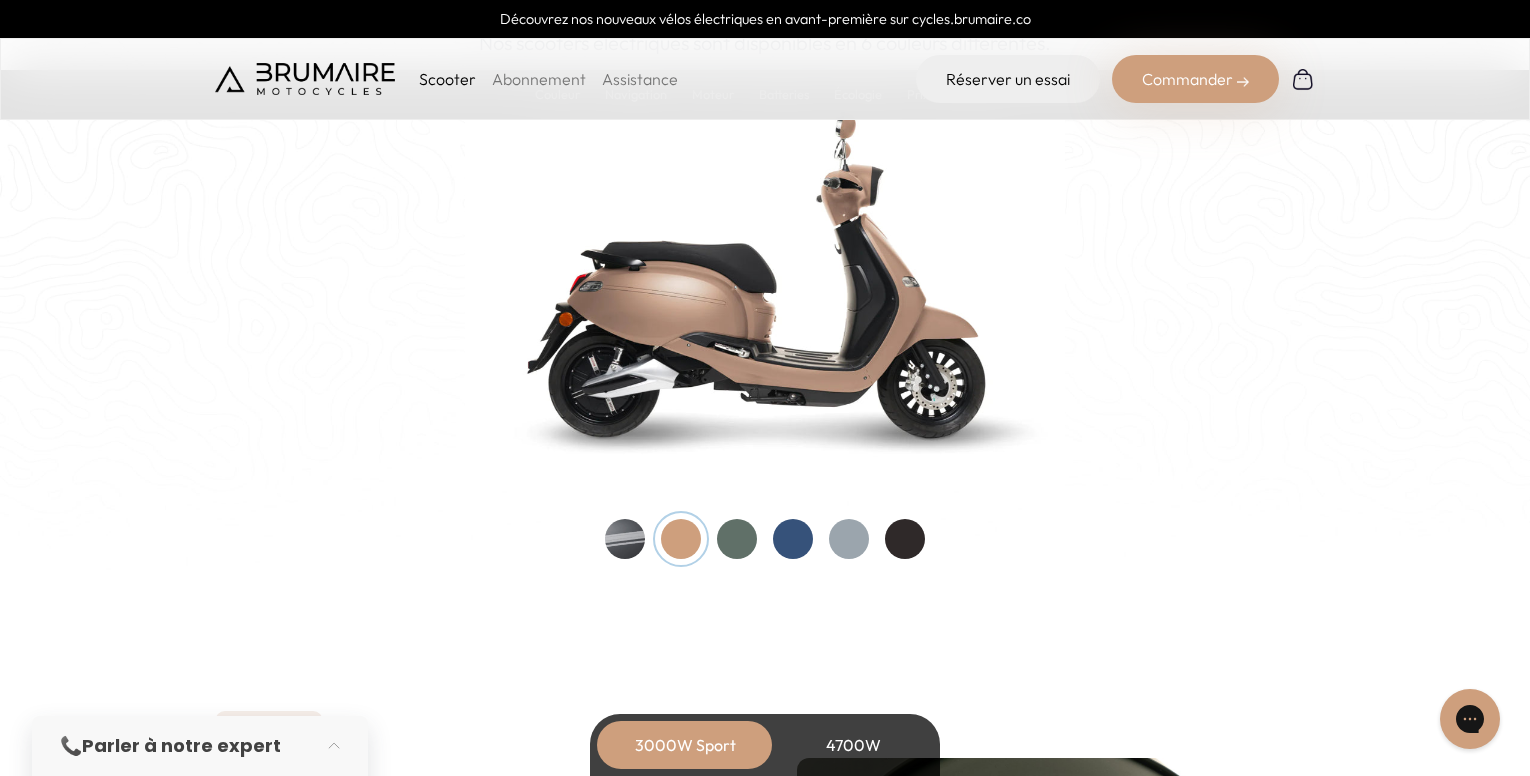 click at bounding box center [849, 539] 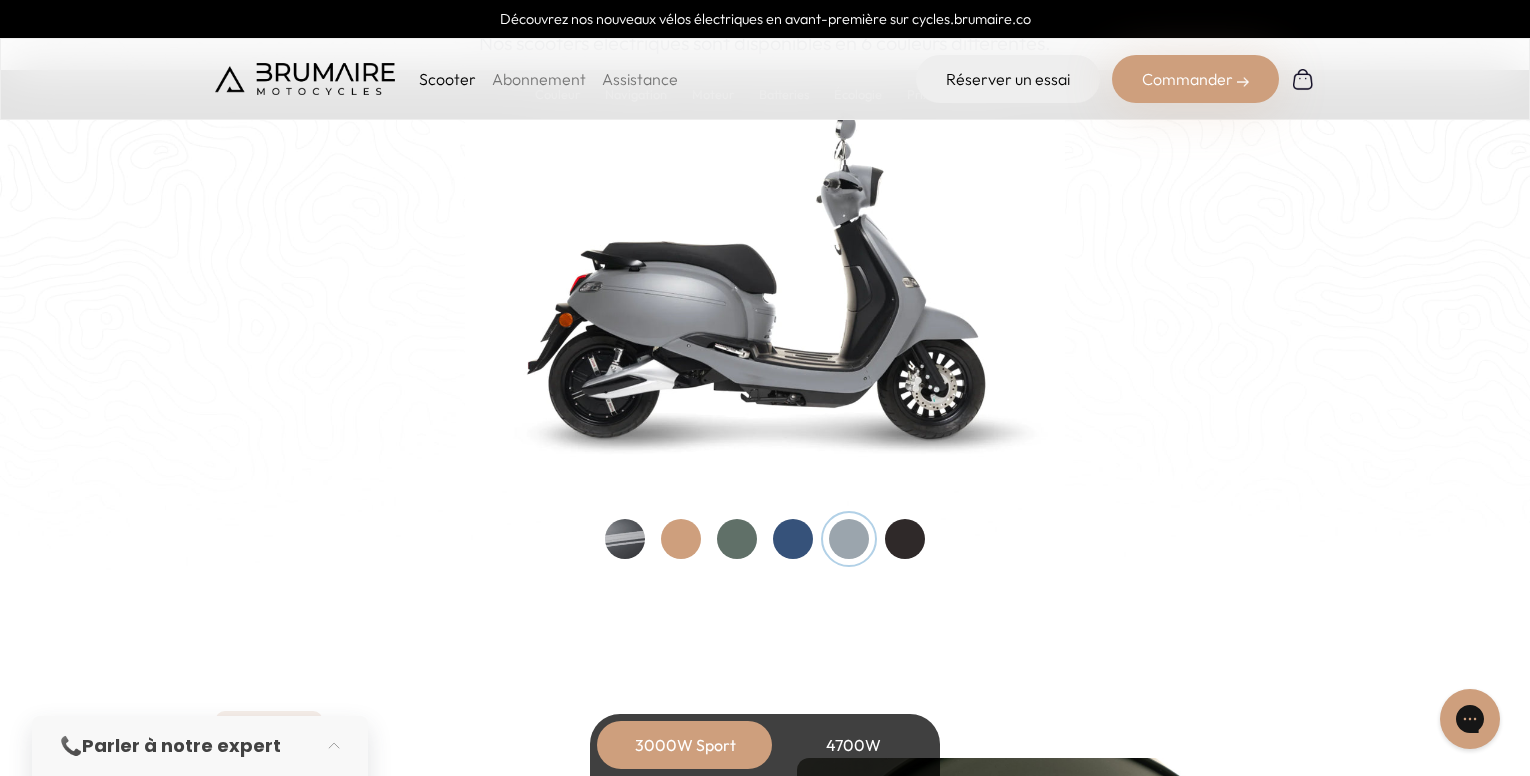 click at bounding box center [793, 539] 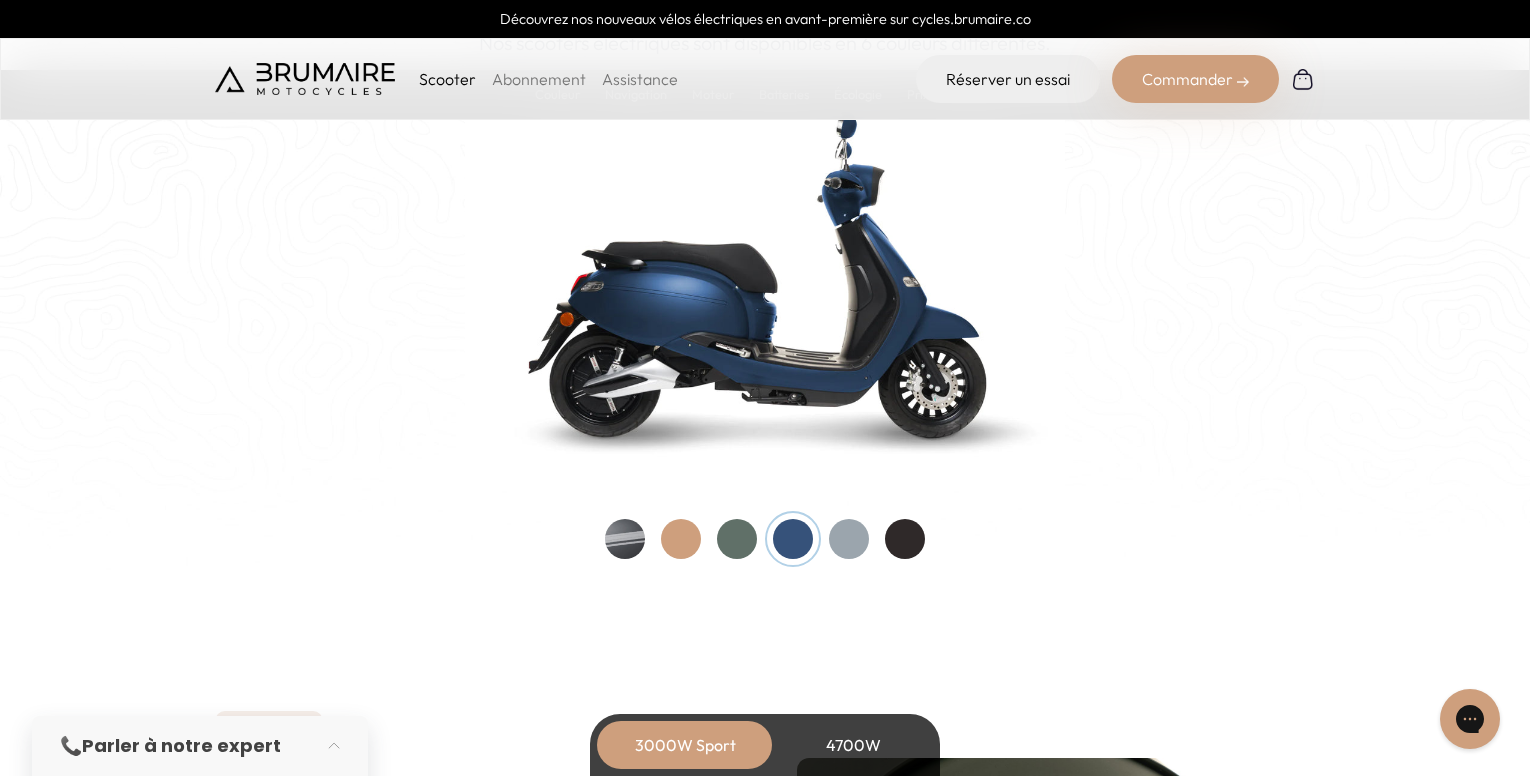 click at bounding box center [681, 539] 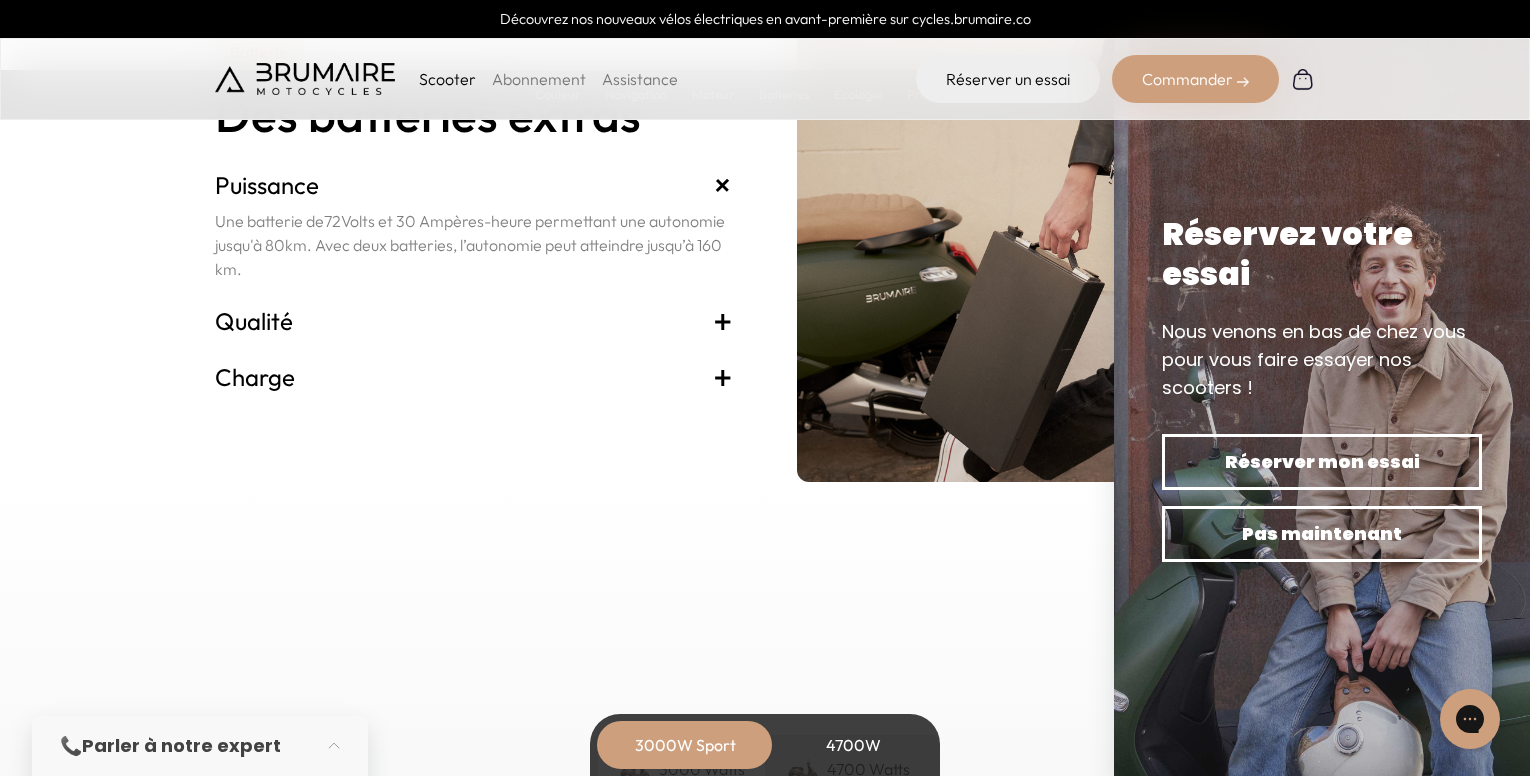 scroll, scrollTop: 4300, scrollLeft: 0, axis: vertical 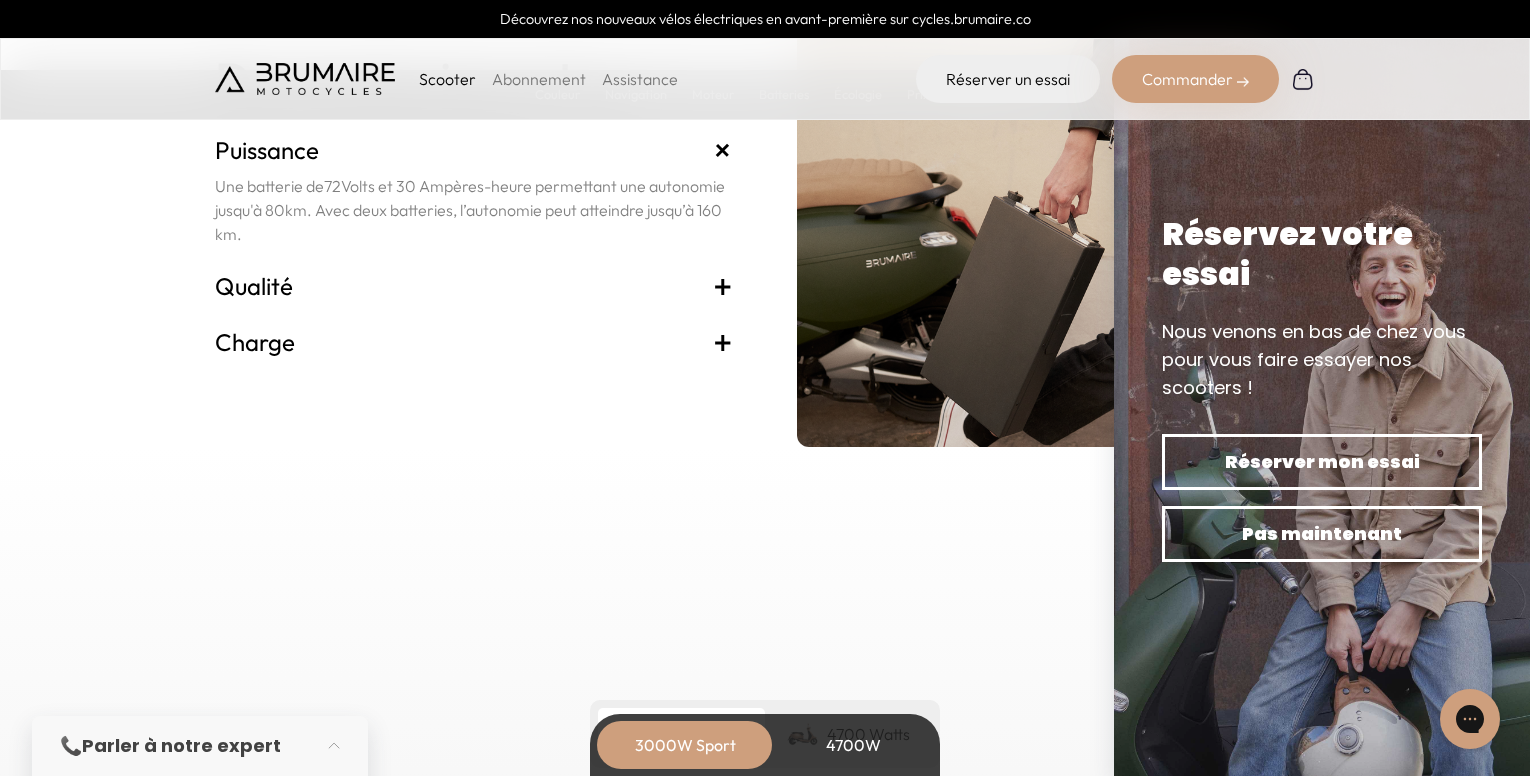 click on "+" at bounding box center [723, 286] 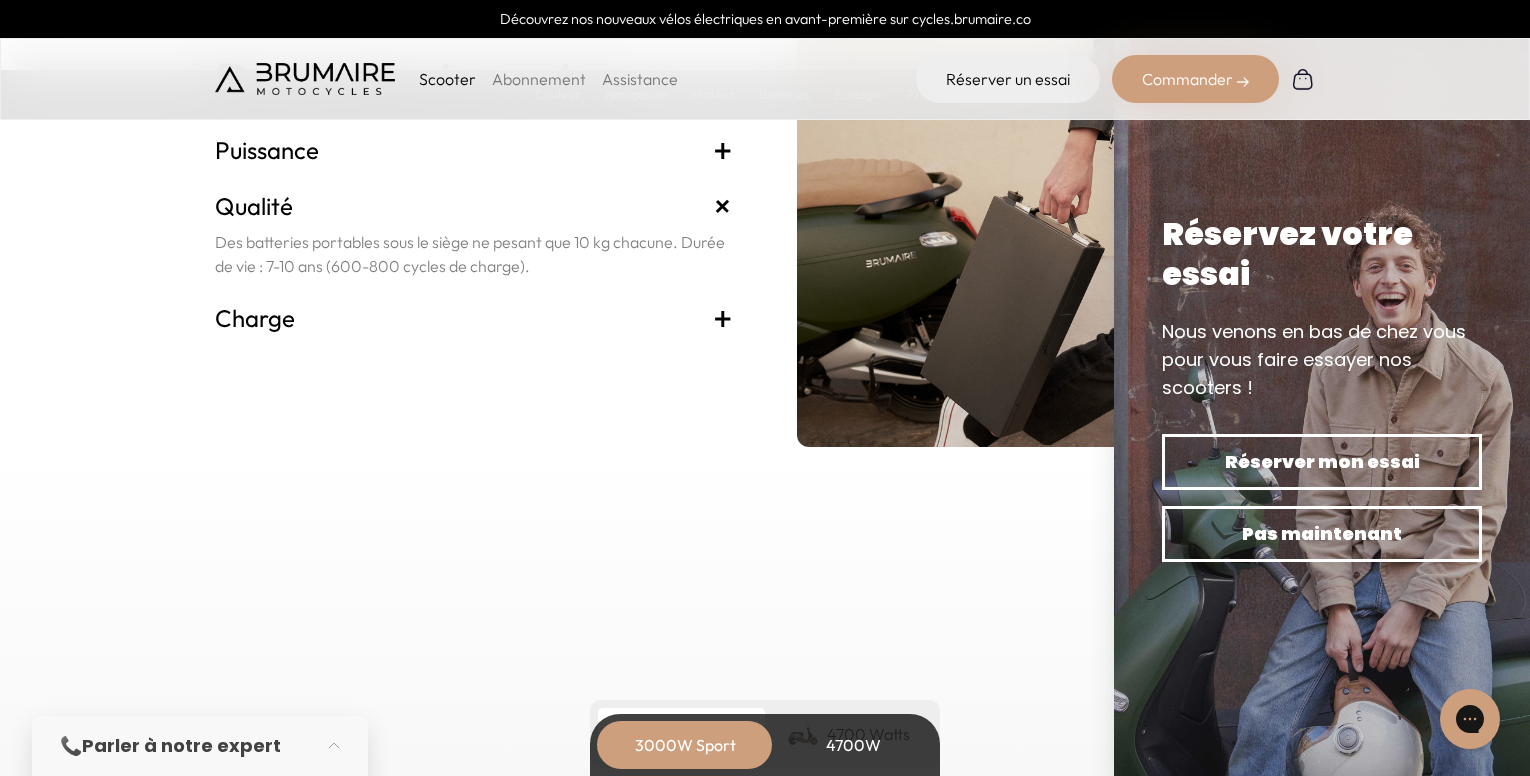click on "+" at bounding box center (723, 318) 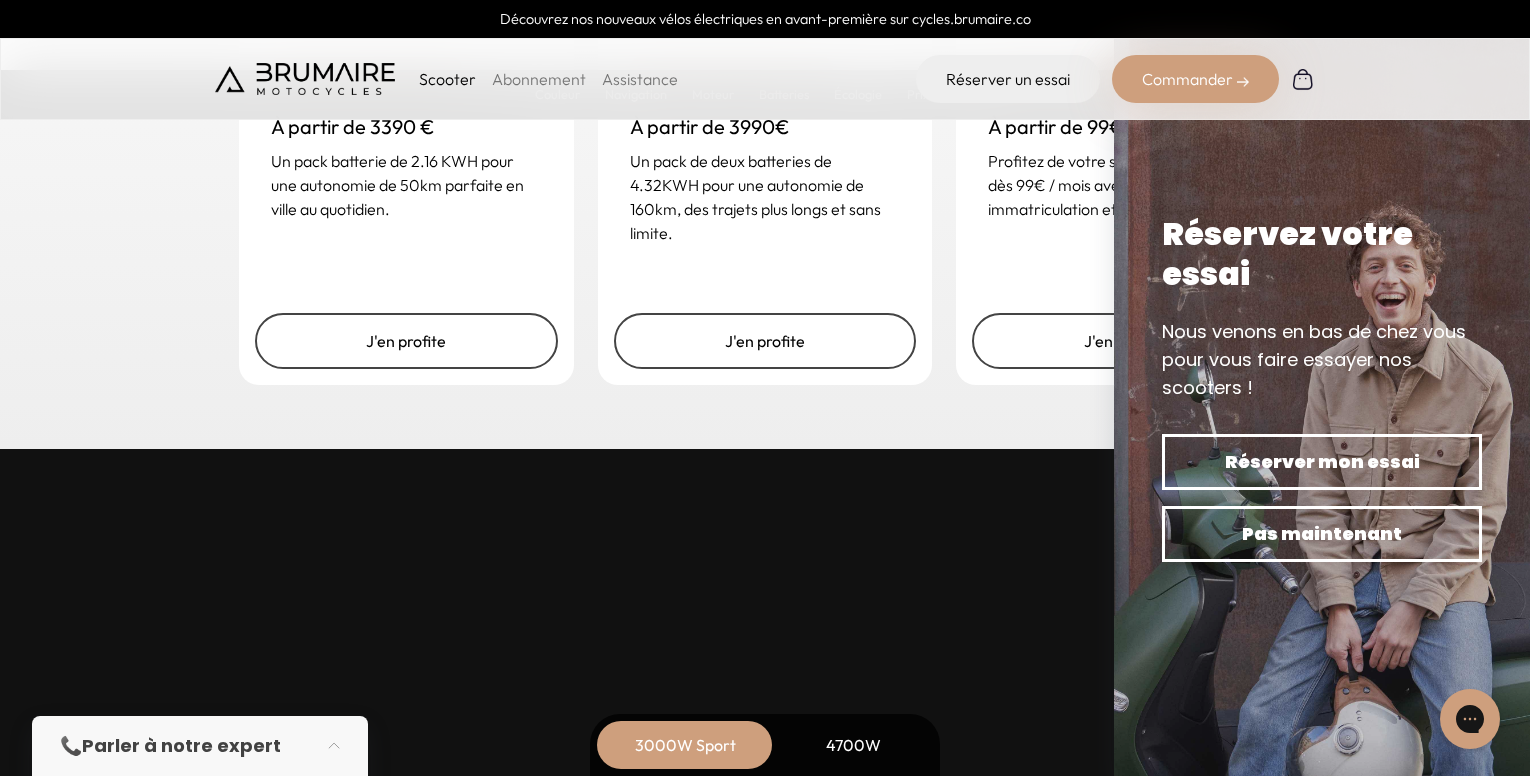 scroll, scrollTop: 5100, scrollLeft: 0, axis: vertical 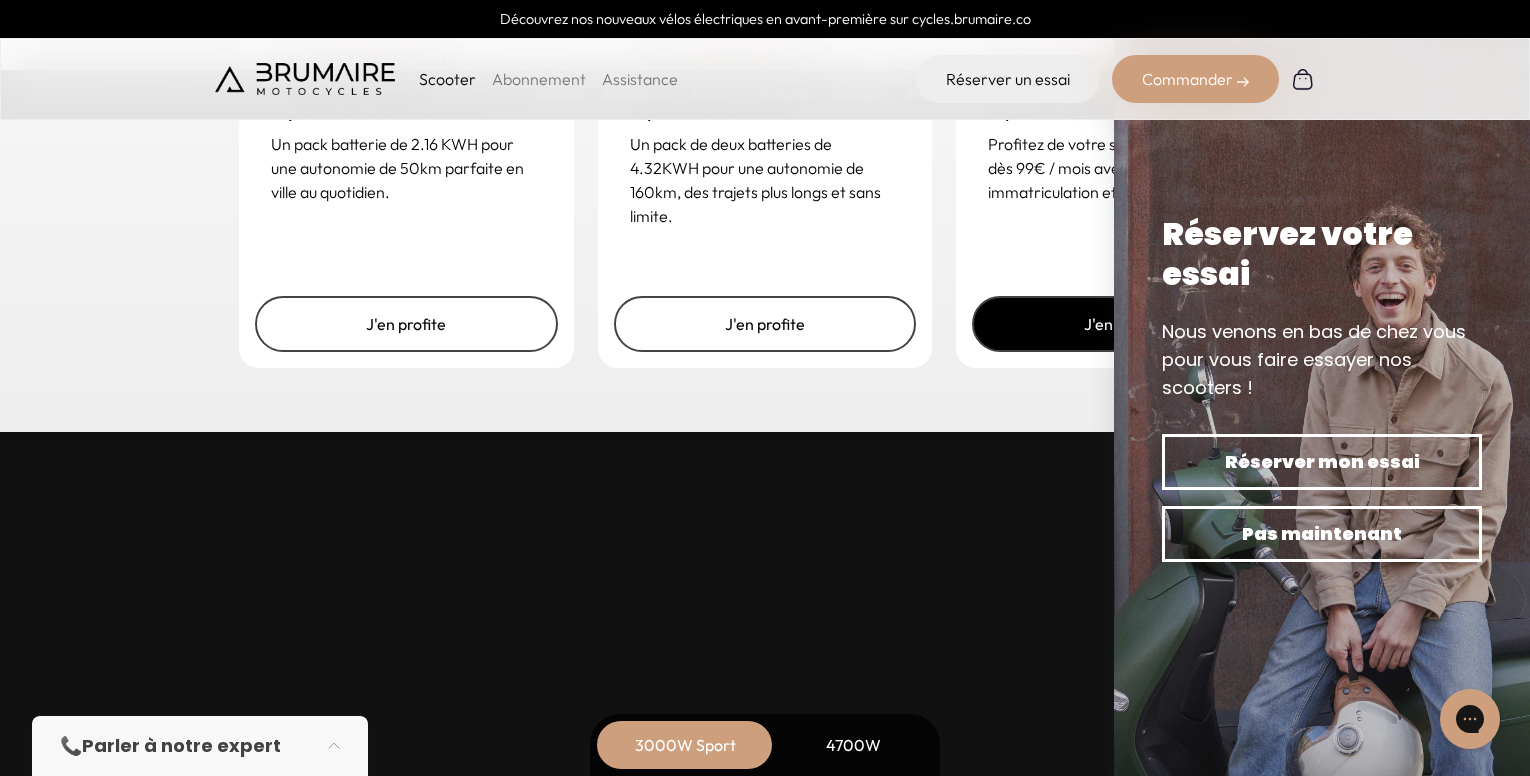 click on "J'en profite" at bounding box center (1123, 324) 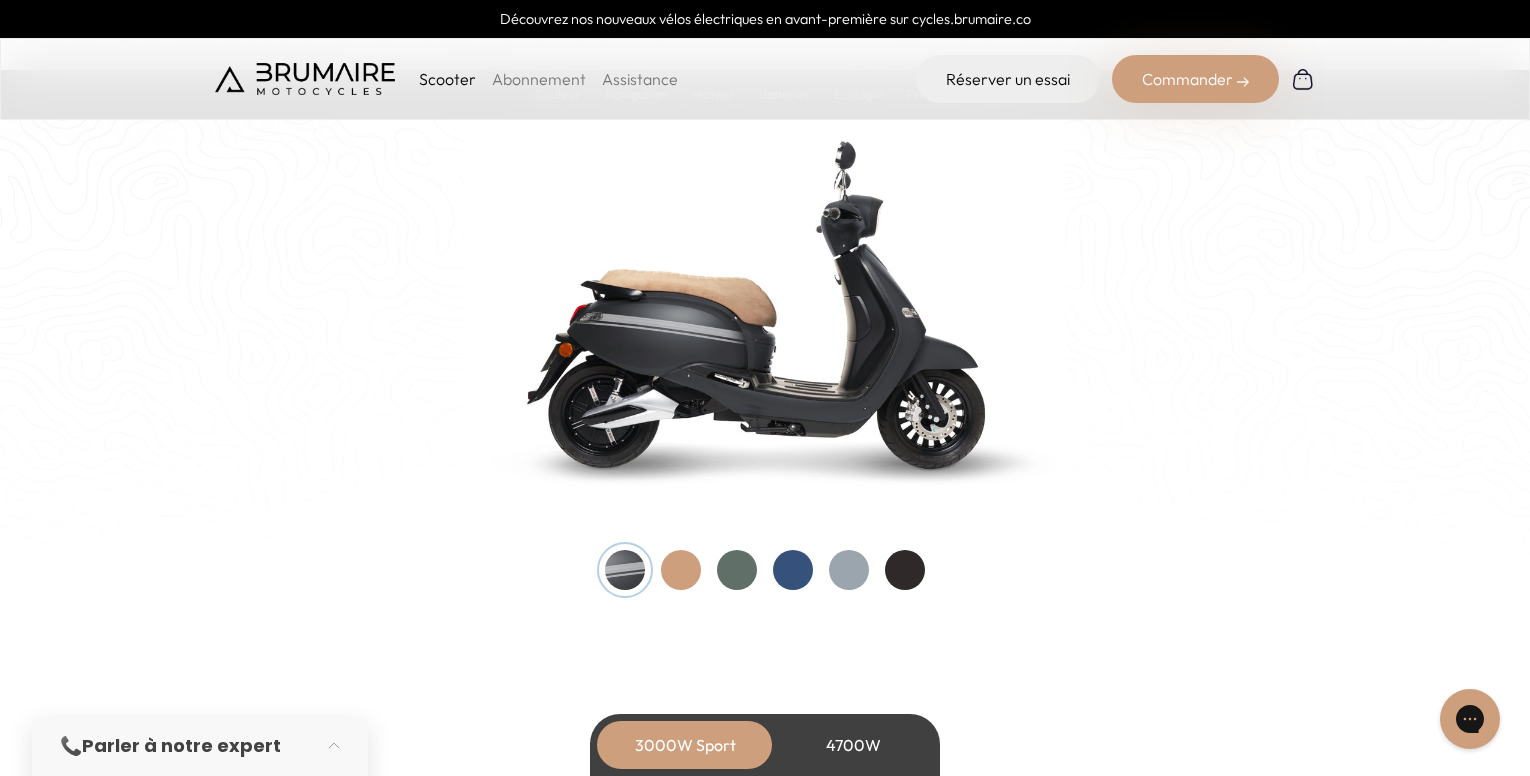 scroll, scrollTop: 2100, scrollLeft: 0, axis: vertical 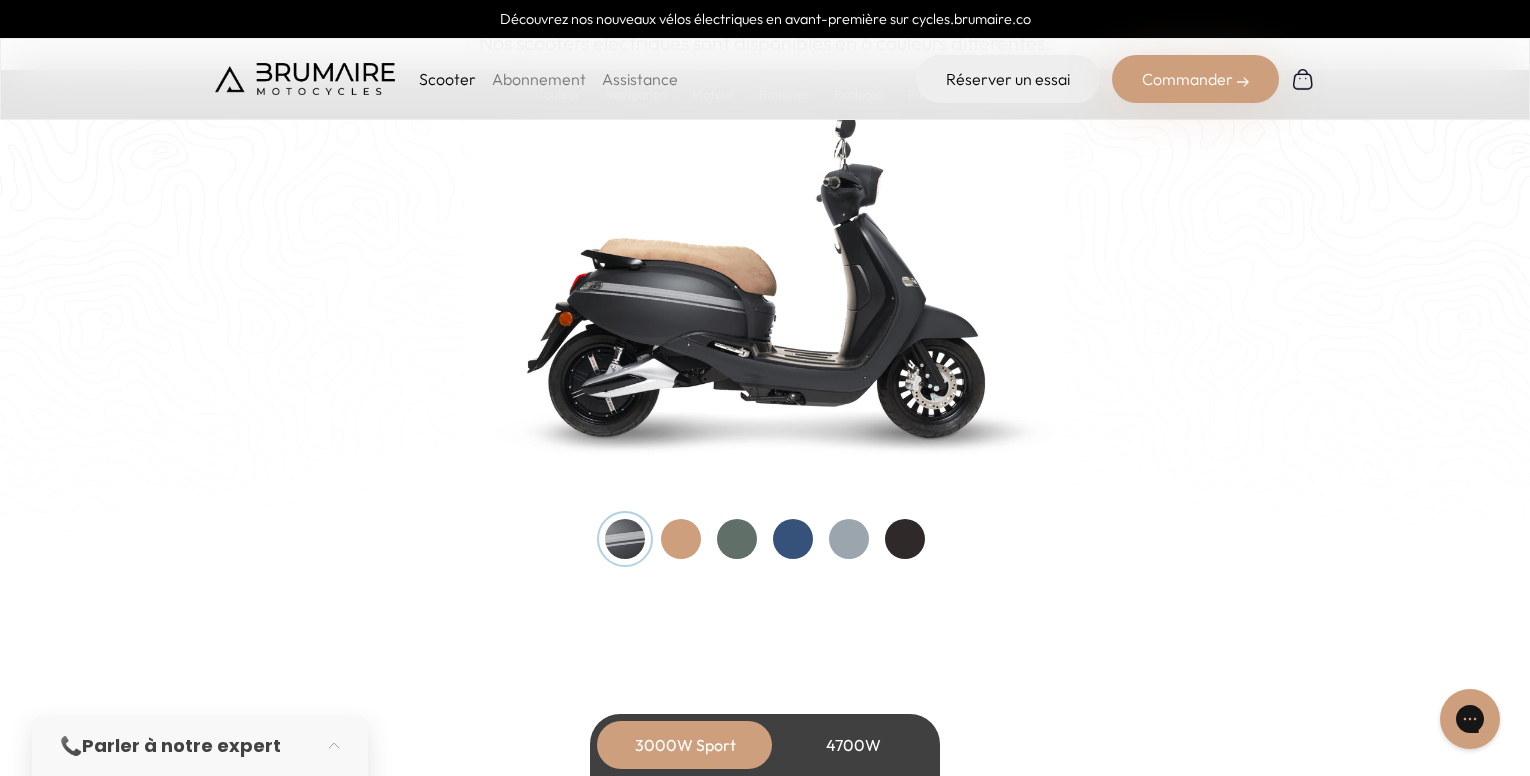 click at bounding box center [681, 539] 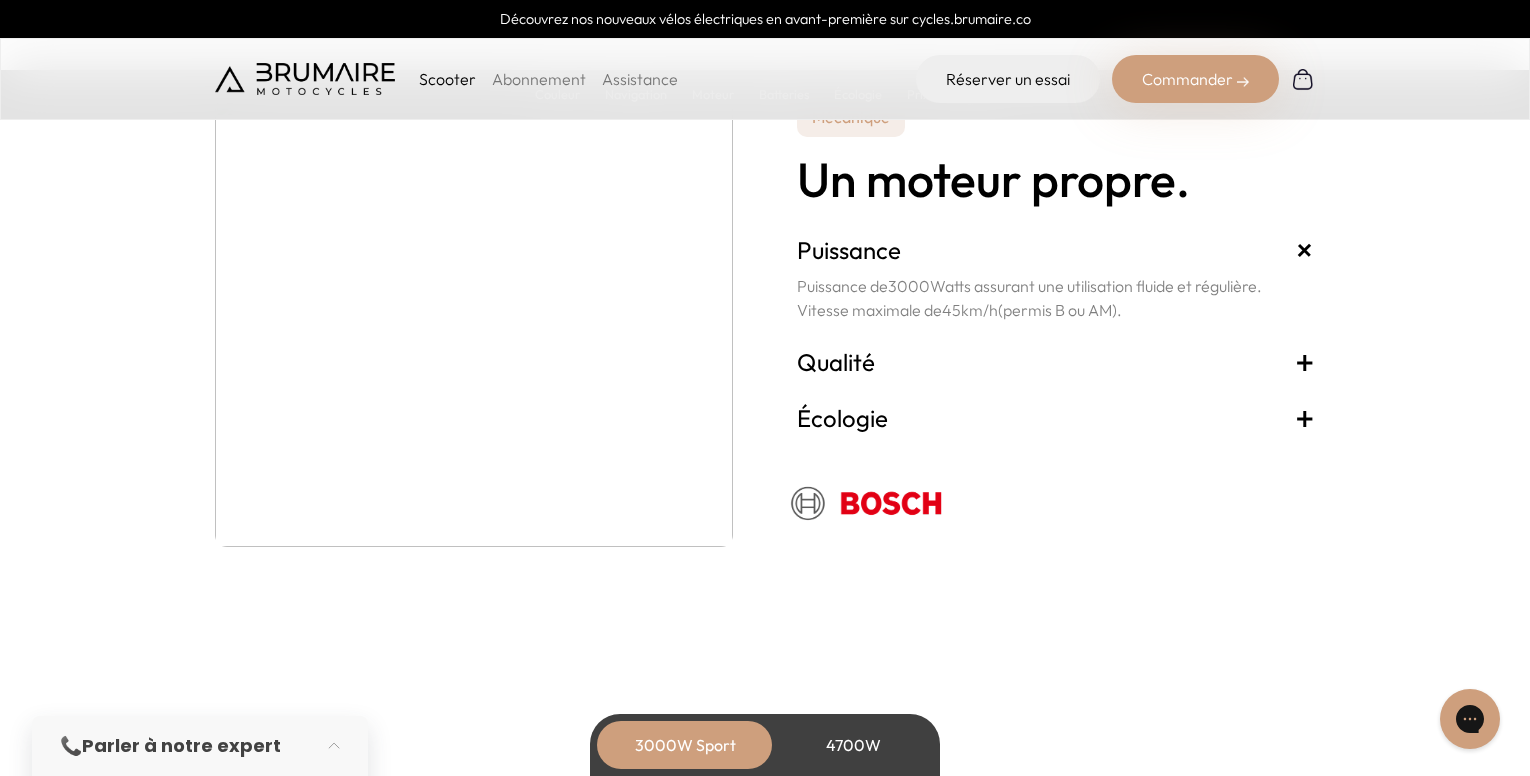 scroll, scrollTop: 3600, scrollLeft: 0, axis: vertical 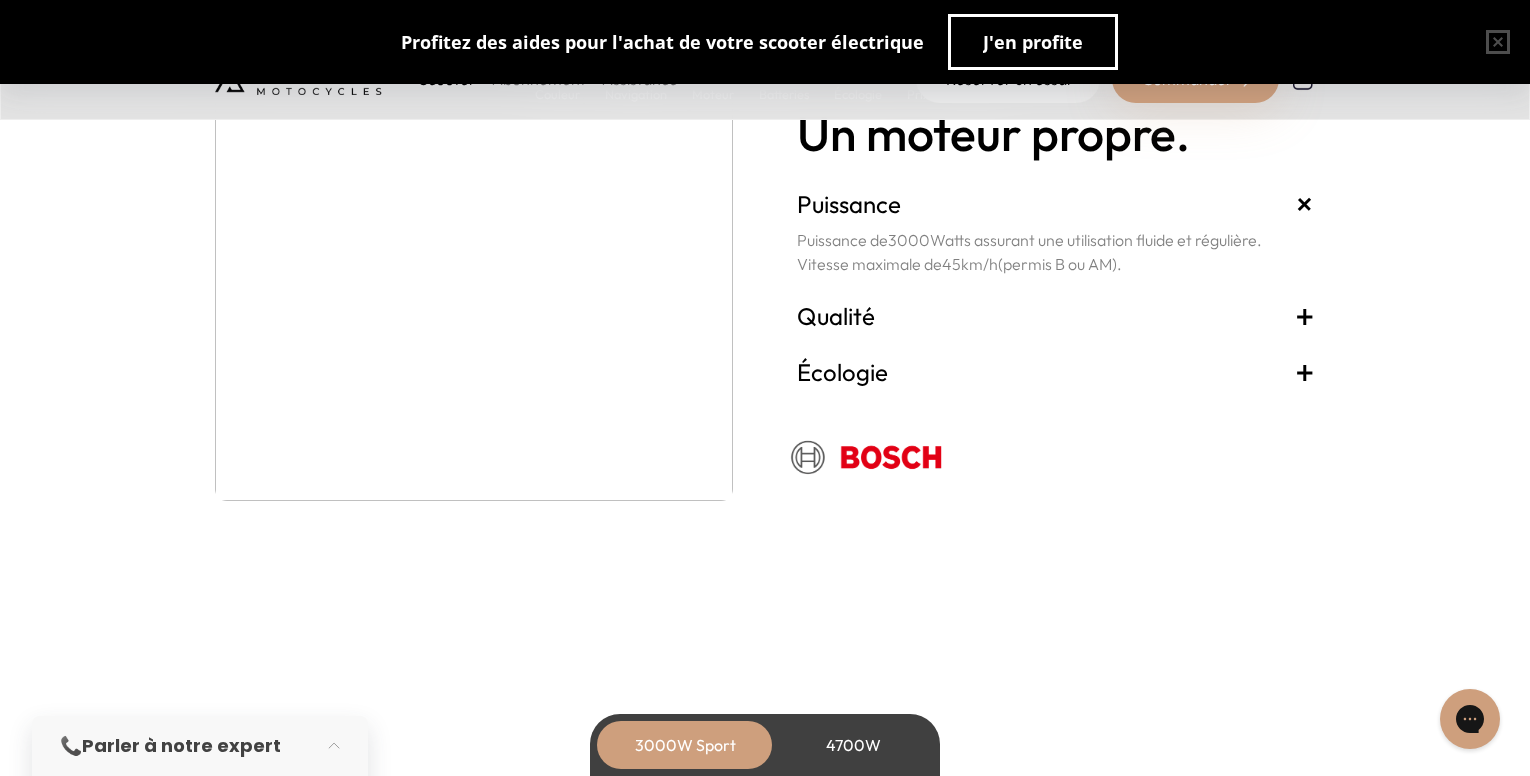 click on "+" at bounding box center (1305, 316) 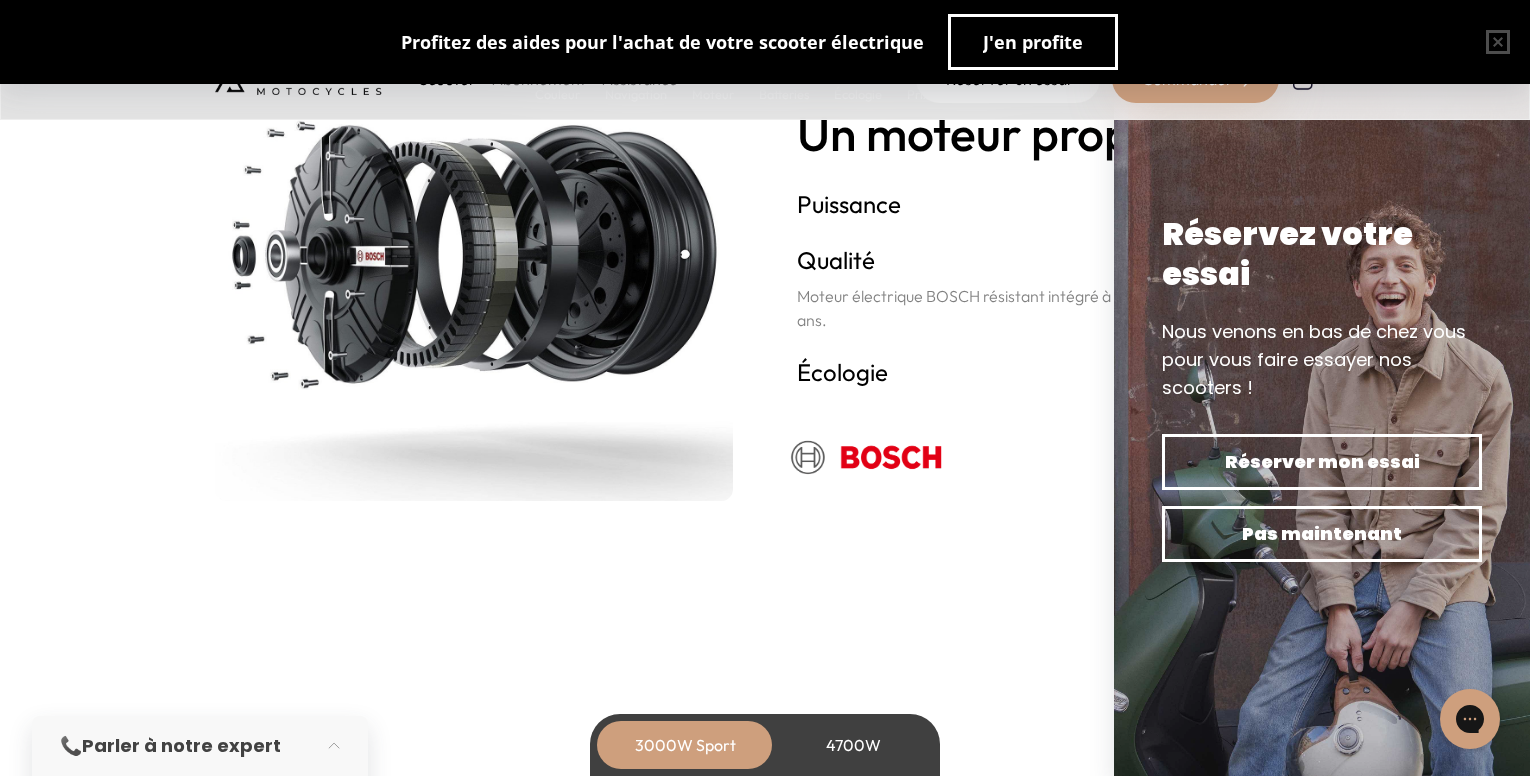 click on "Écologie  +" at bounding box center (1056, 372) 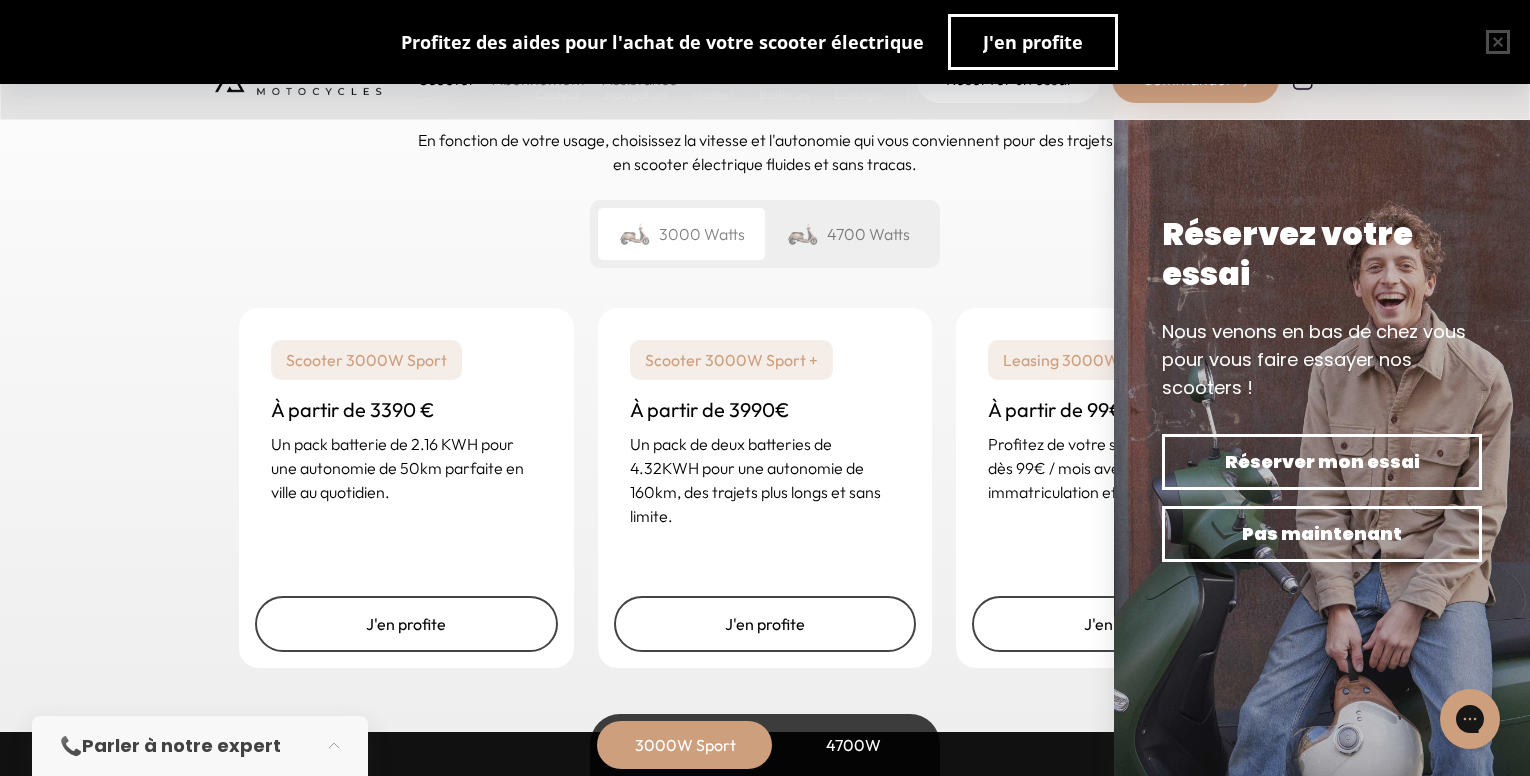 scroll, scrollTop: 4900, scrollLeft: 0, axis: vertical 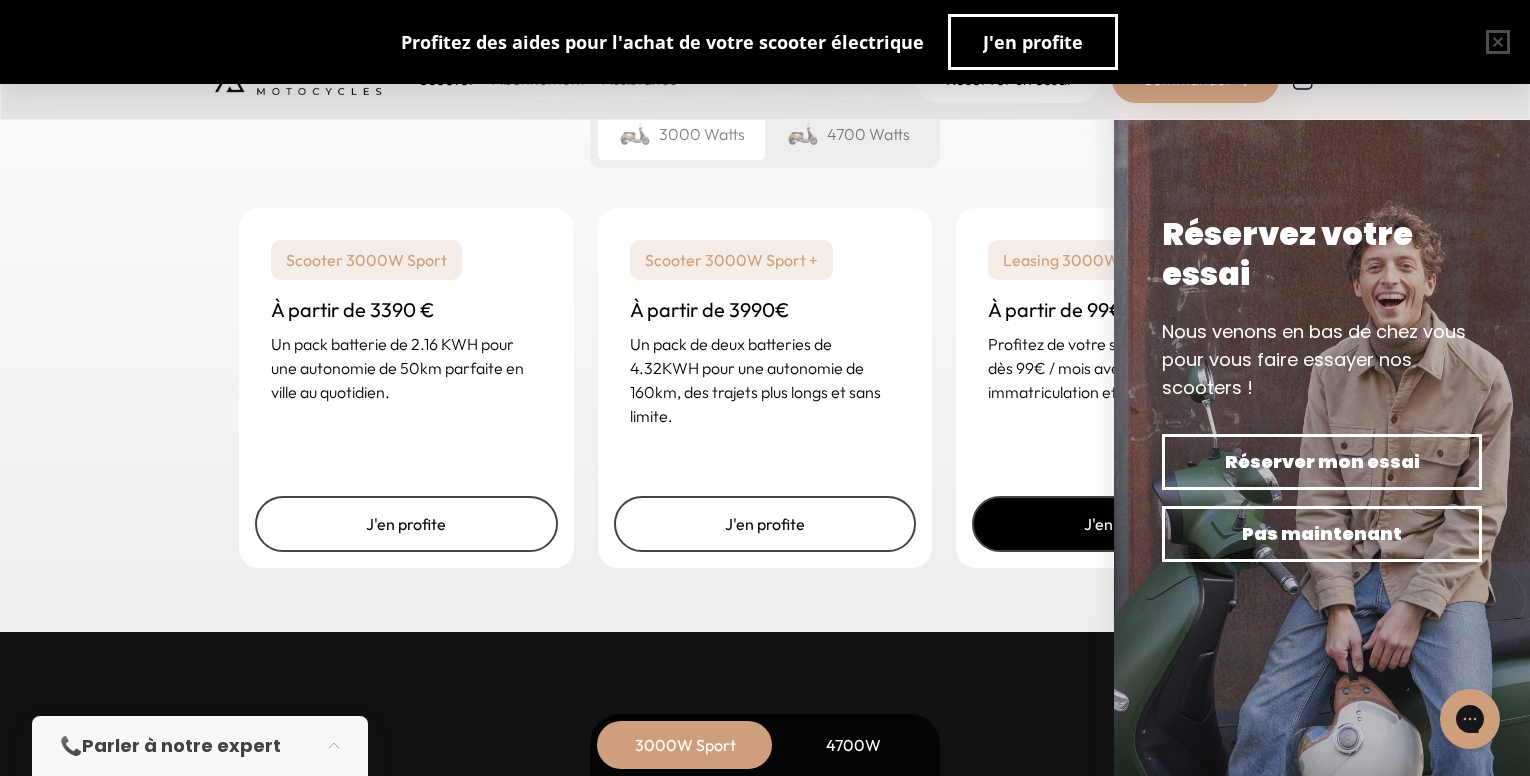 click on "J'en profite" at bounding box center (1123, 524) 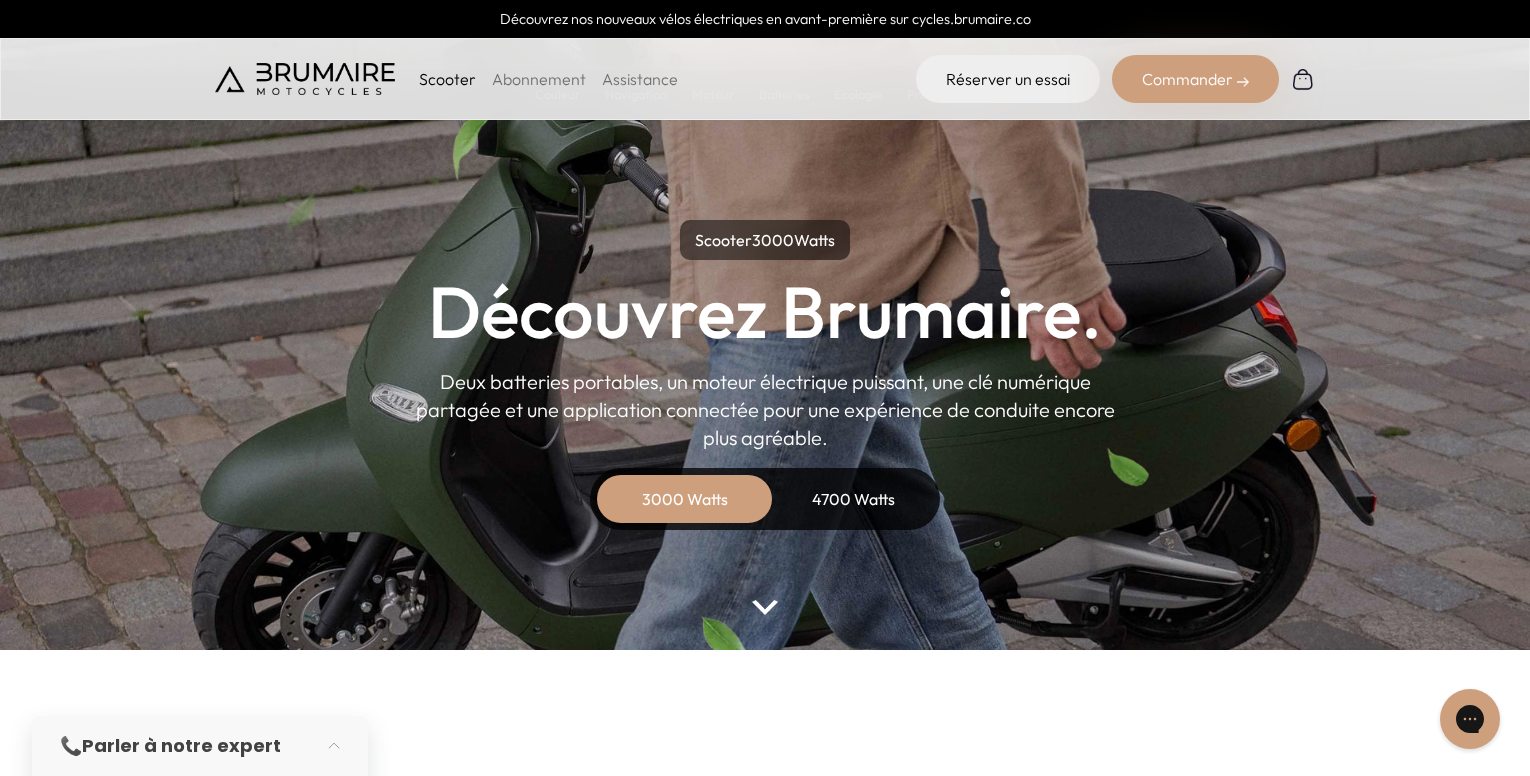 scroll, scrollTop: 0, scrollLeft: 0, axis: both 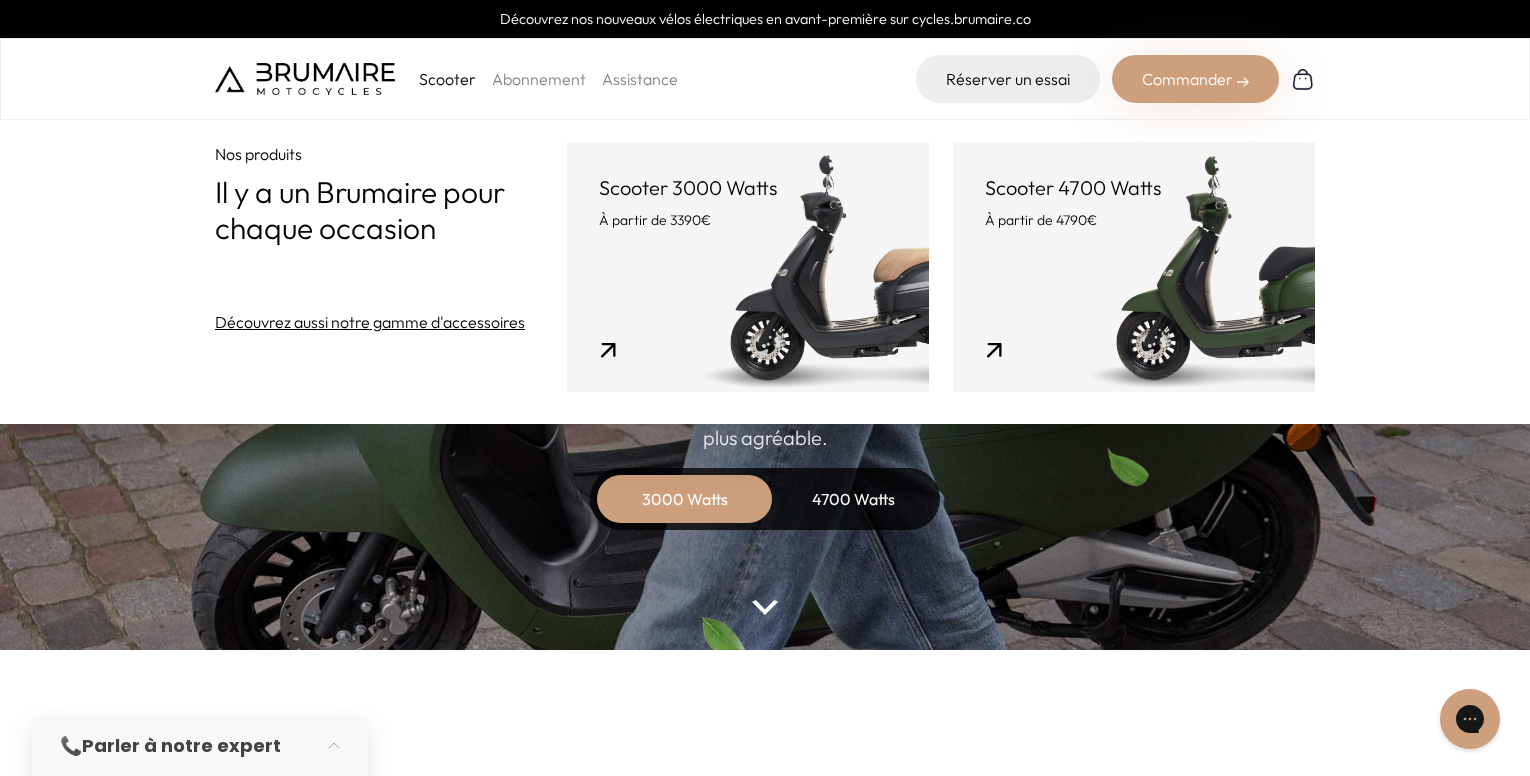 click on "Scooter 3000 Watts
À partir de 3390€" at bounding box center [748, 267] 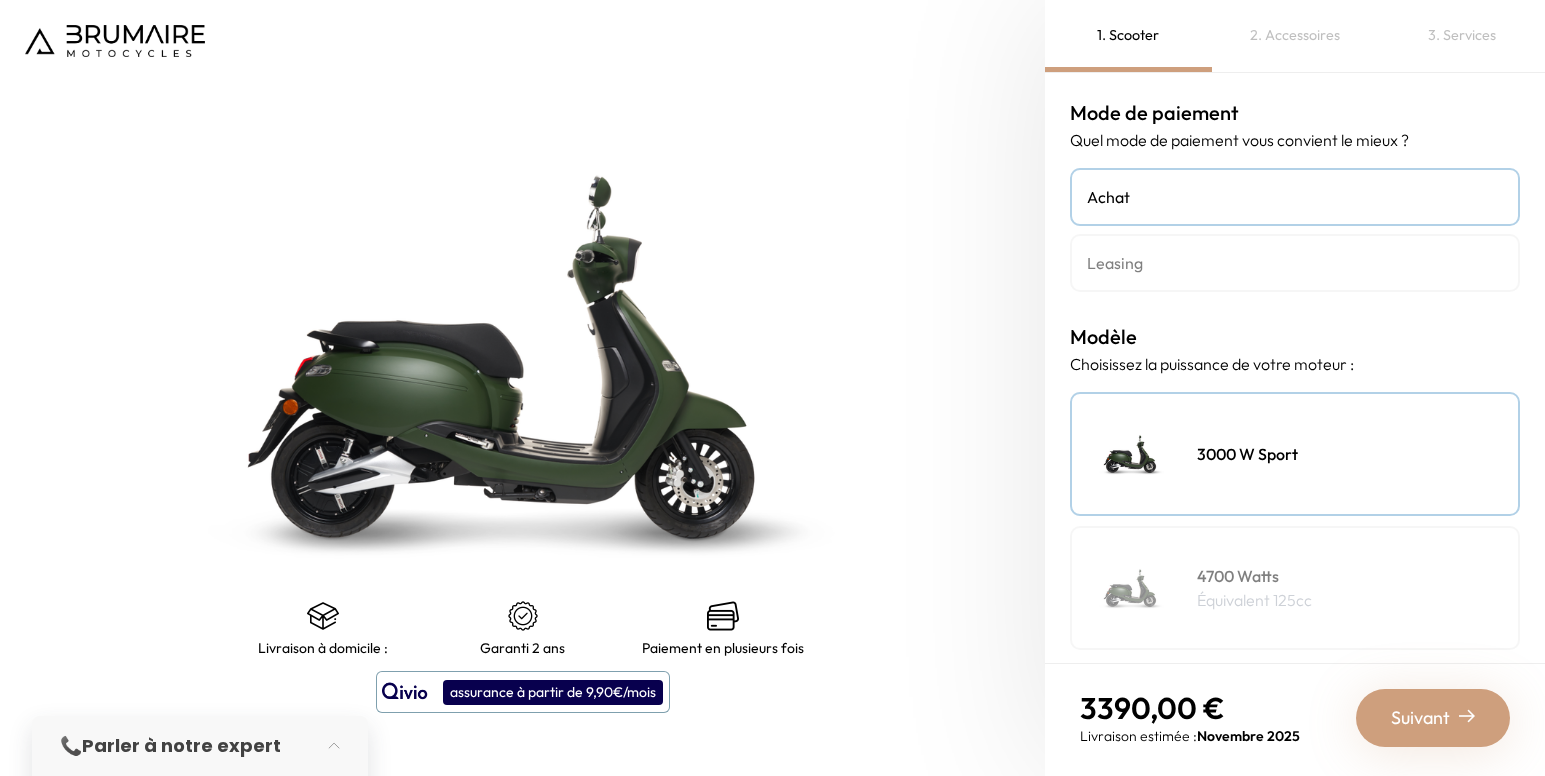 scroll, scrollTop: 0, scrollLeft: 0, axis: both 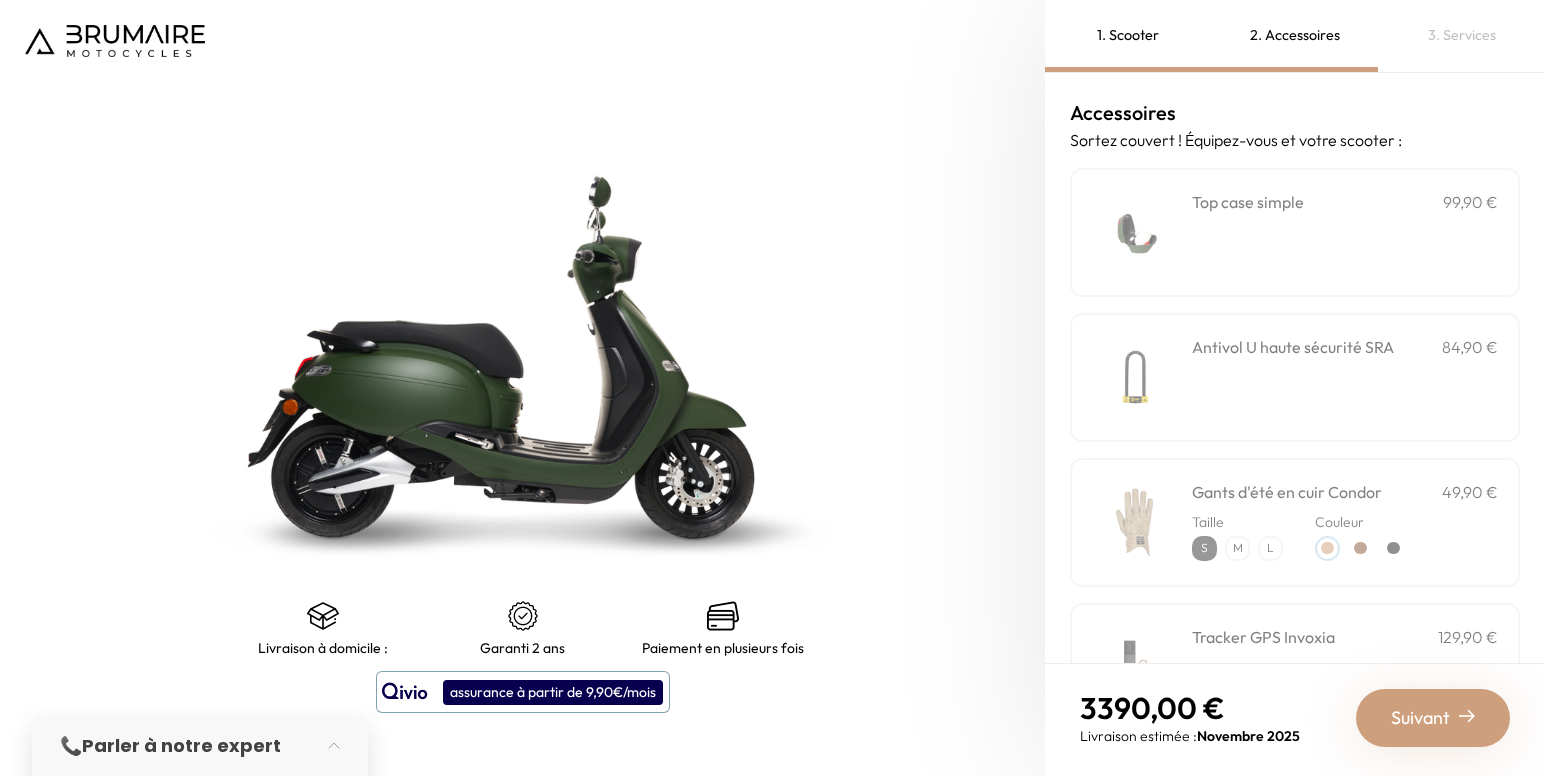 click on "Top case simple" at bounding box center [1248, 202] 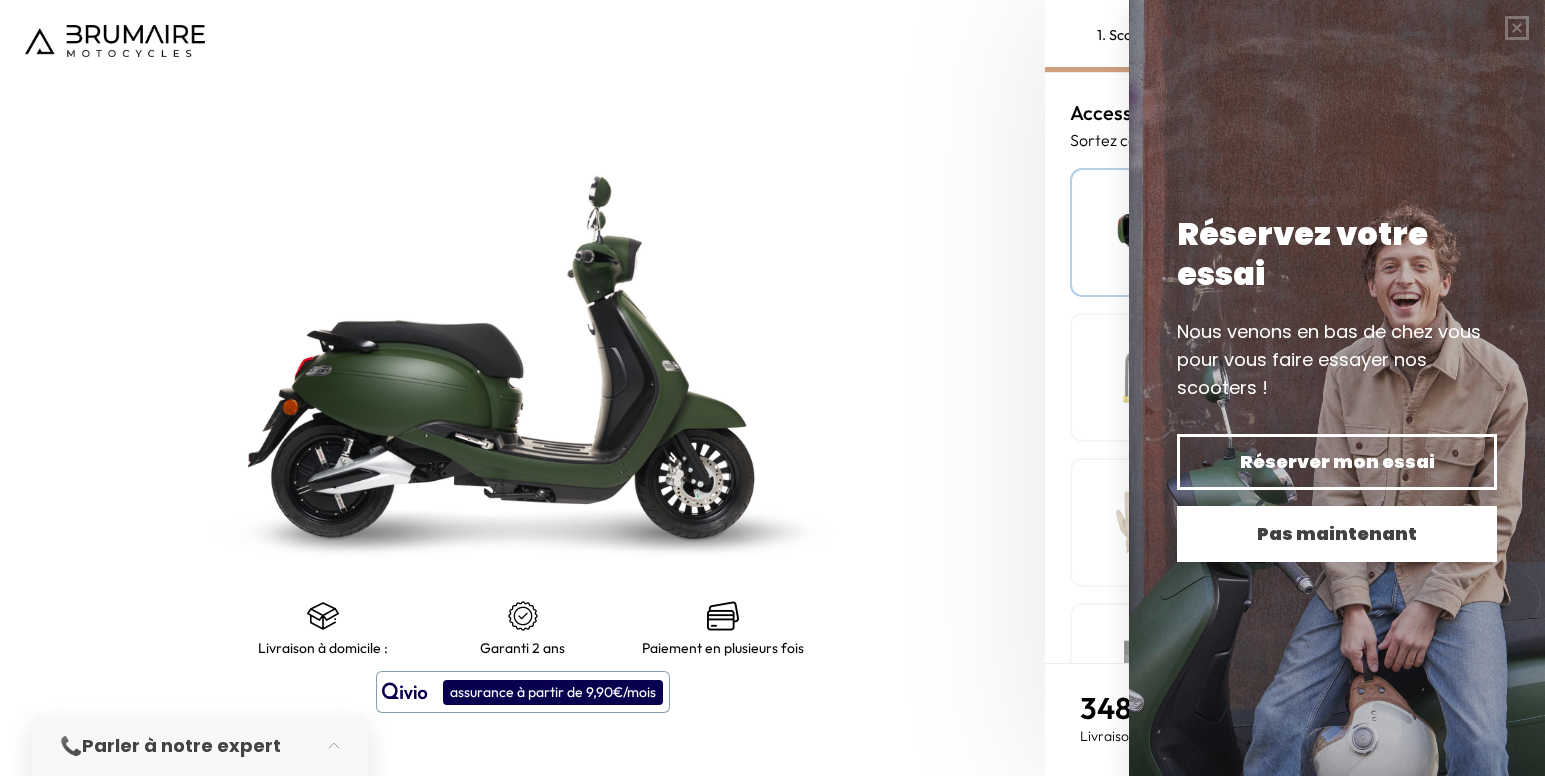 click on "Pas maintenant" at bounding box center (1337, 534) 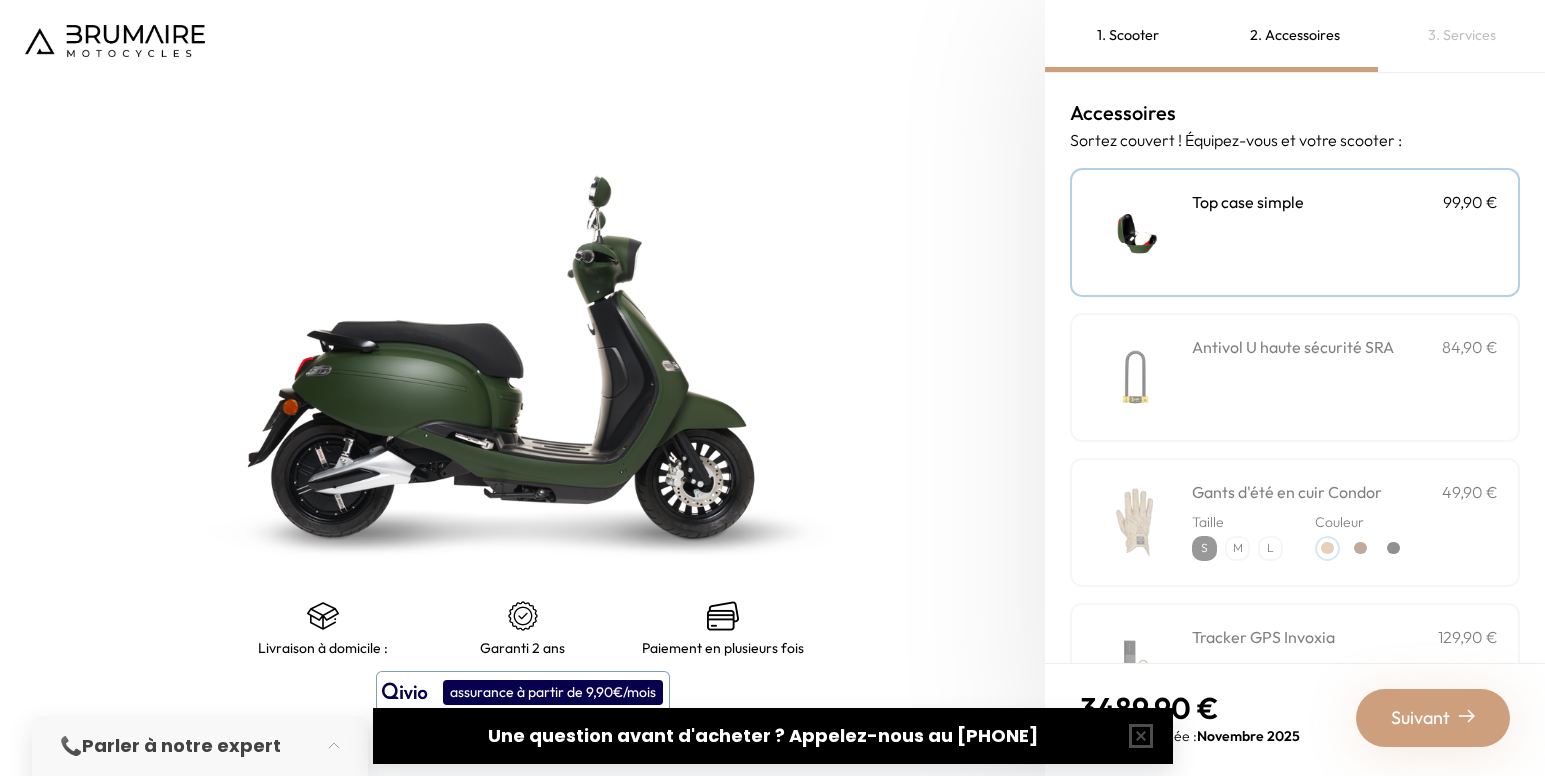 click on "84,90 €" at bounding box center (1470, 347) 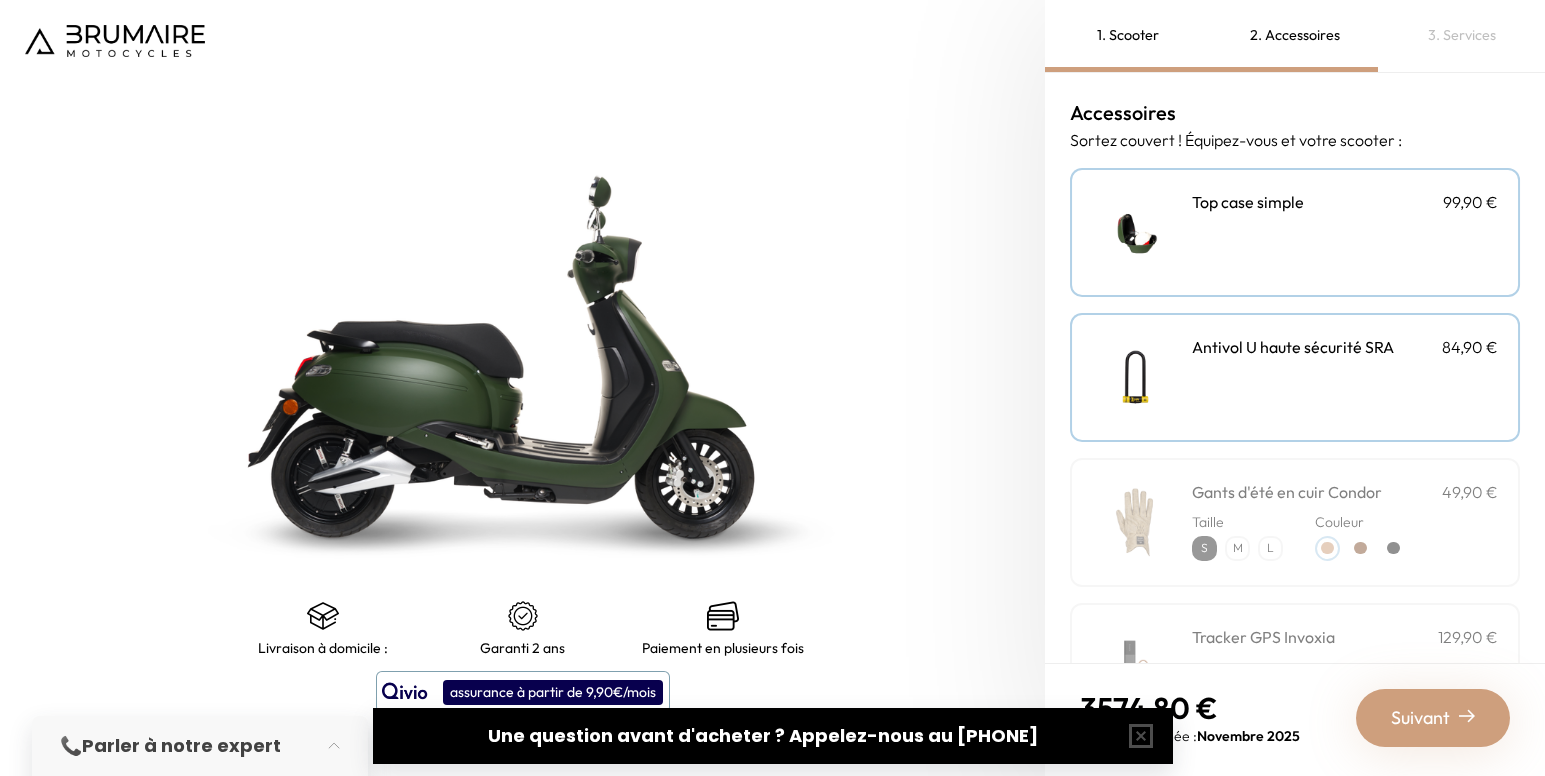 click on "49,90 €" at bounding box center [1470, 492] 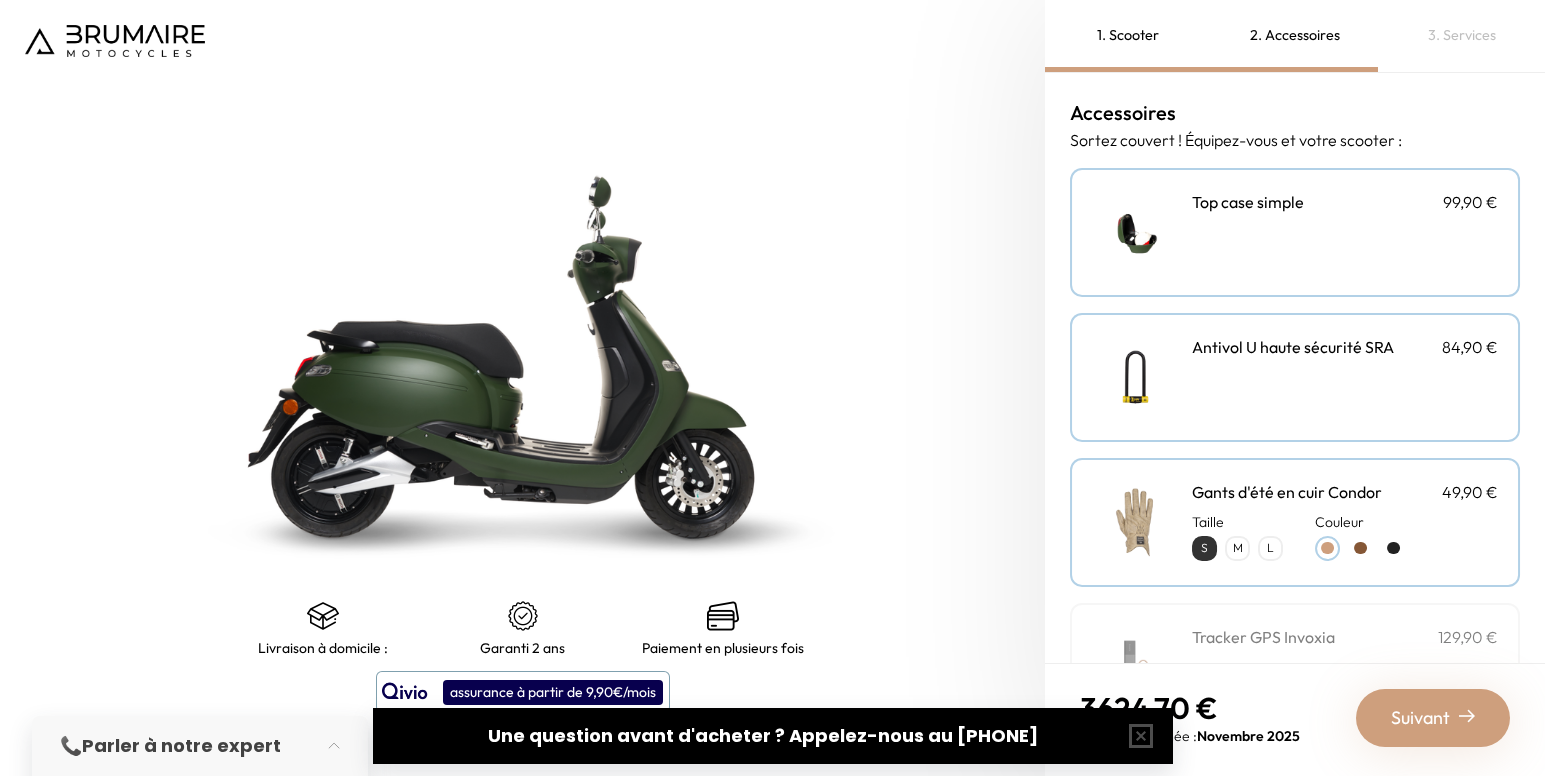 click on "Suivant" at bounding box center (1420, 718) 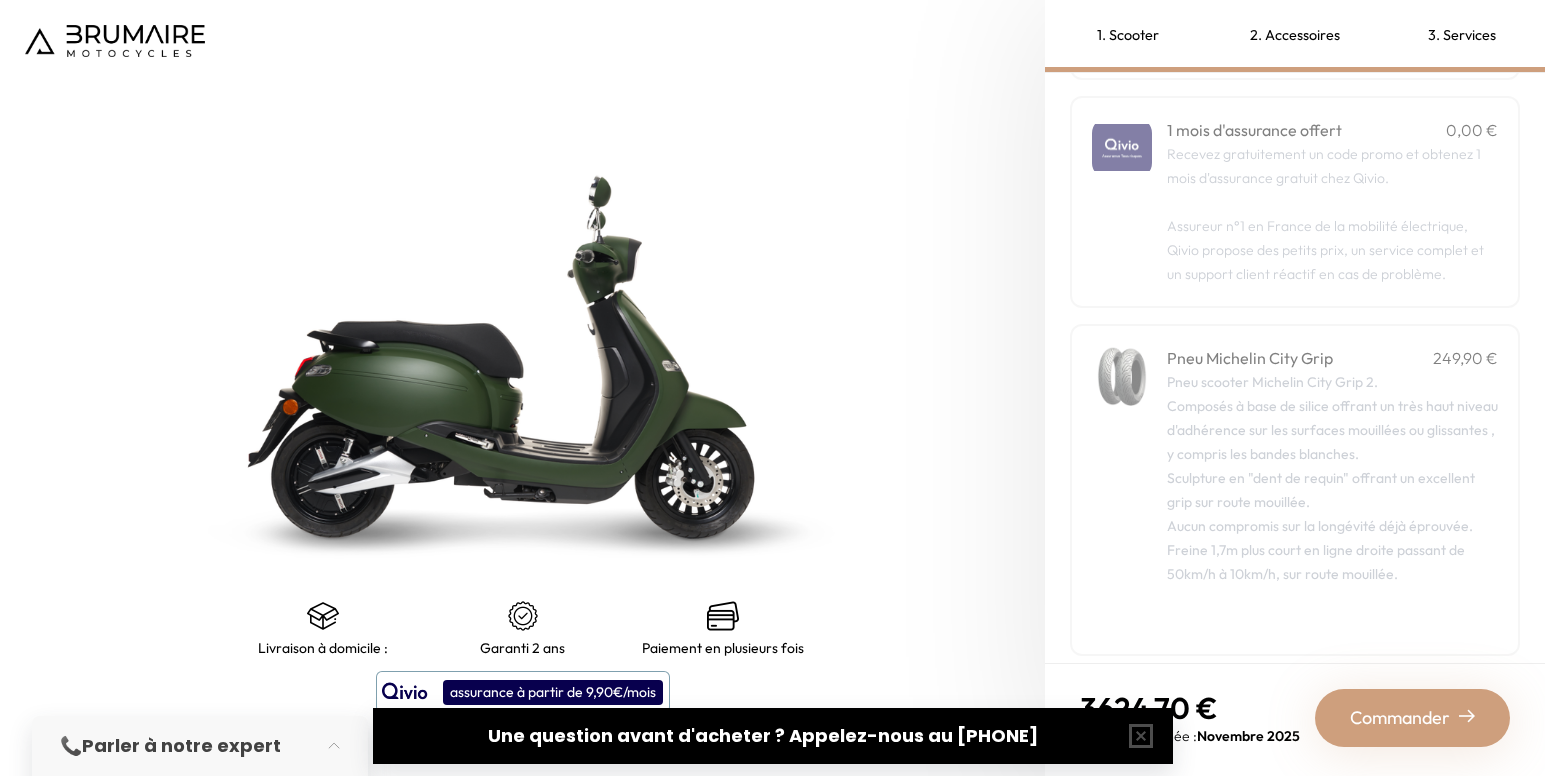 scroll, scrollTop: 342, scrollLeft: 0, axis: vertical 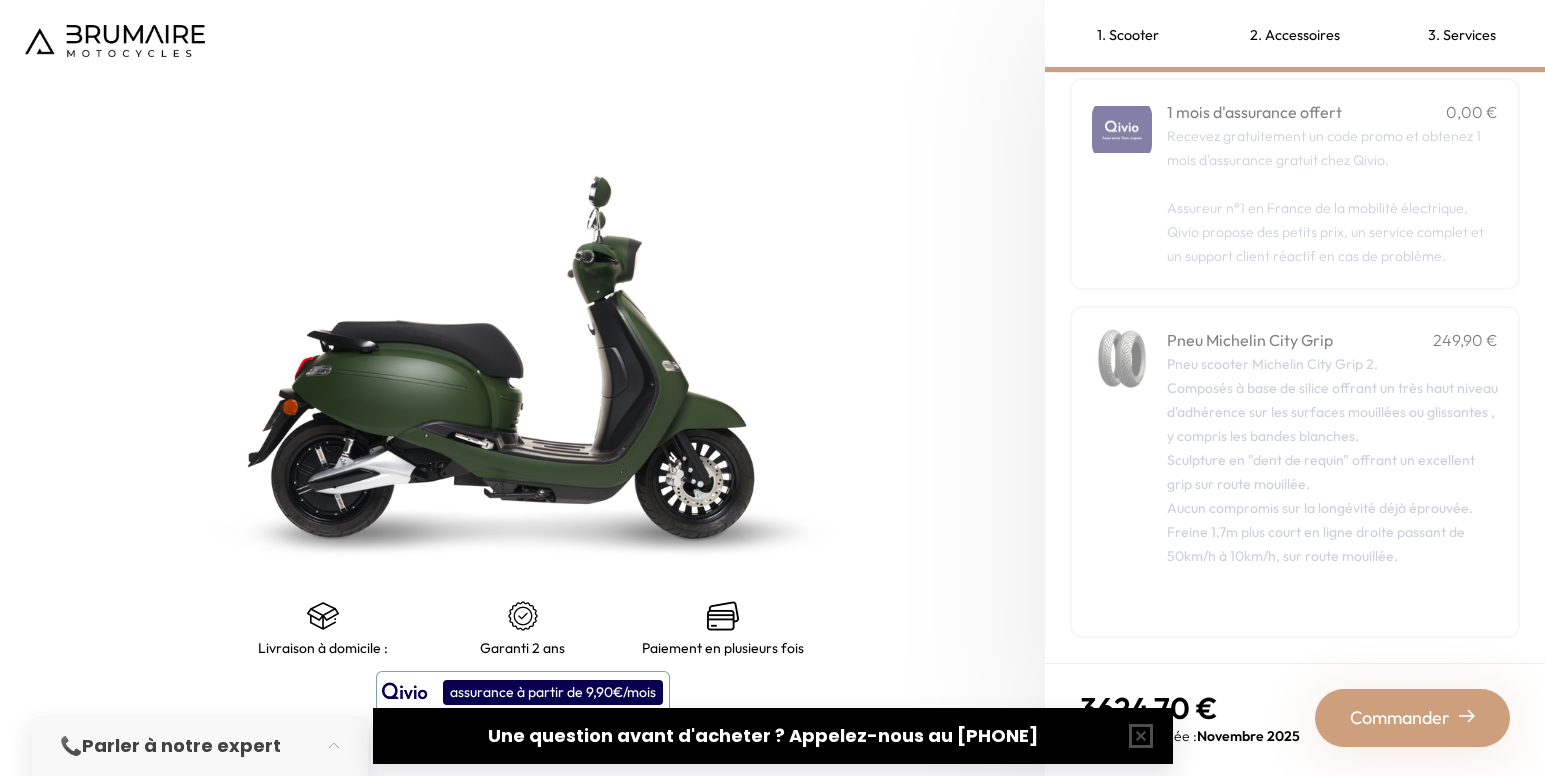 click on "Commander" at bounding box center [1400, 718] 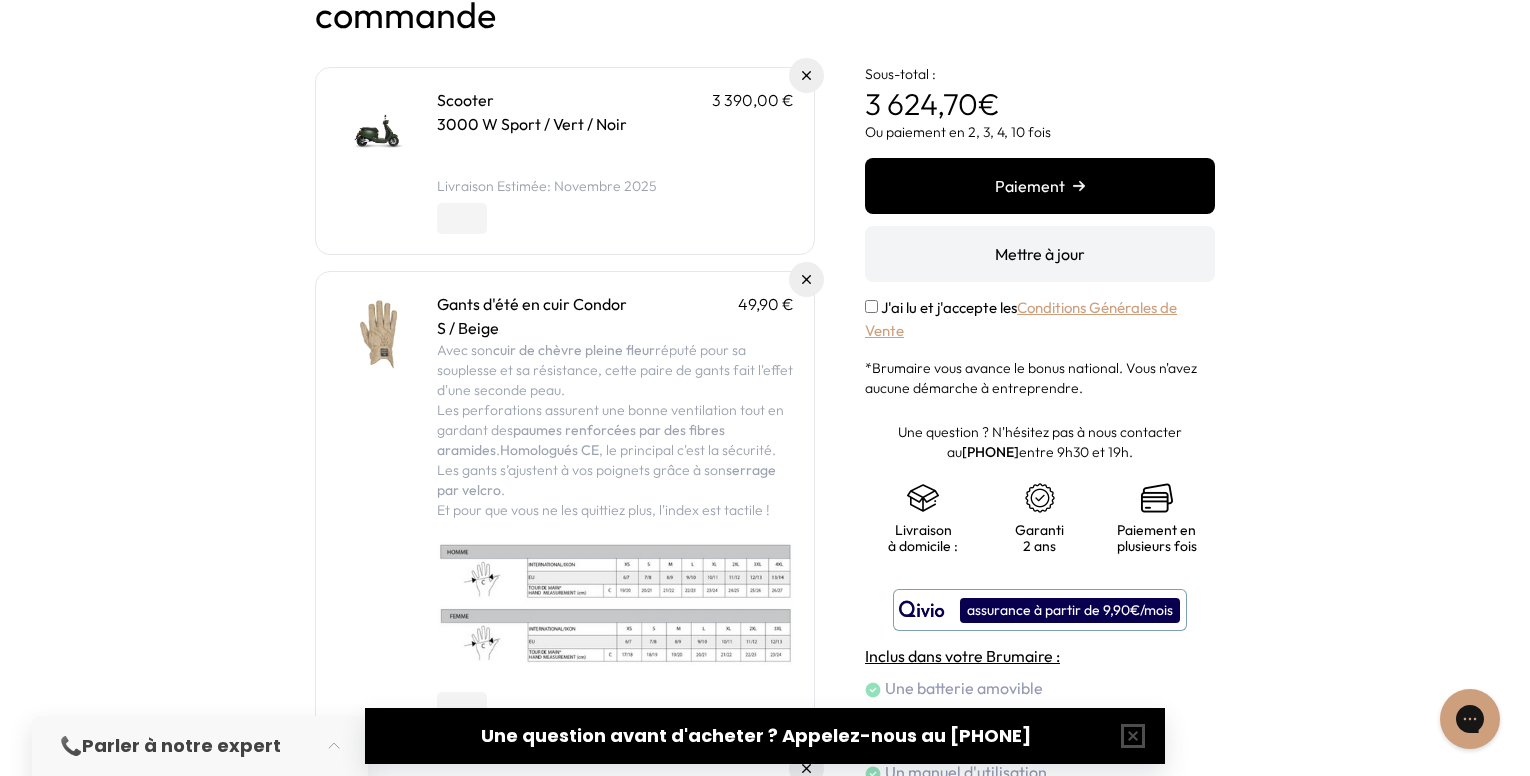 scroll, scrollTop: 200, scrollLeft: 0, axis: vertical 